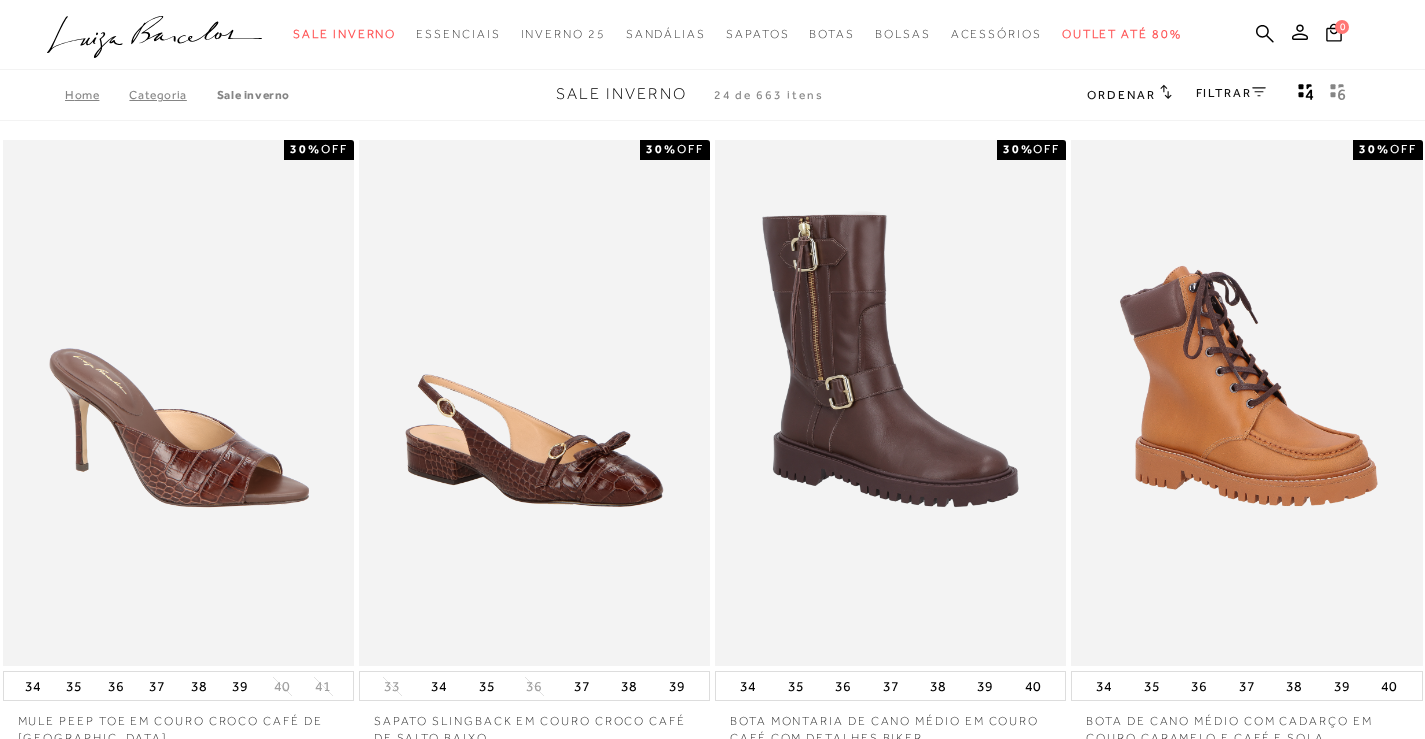scroll, scrollTop: 0, scrollLeft: 0, axis: both 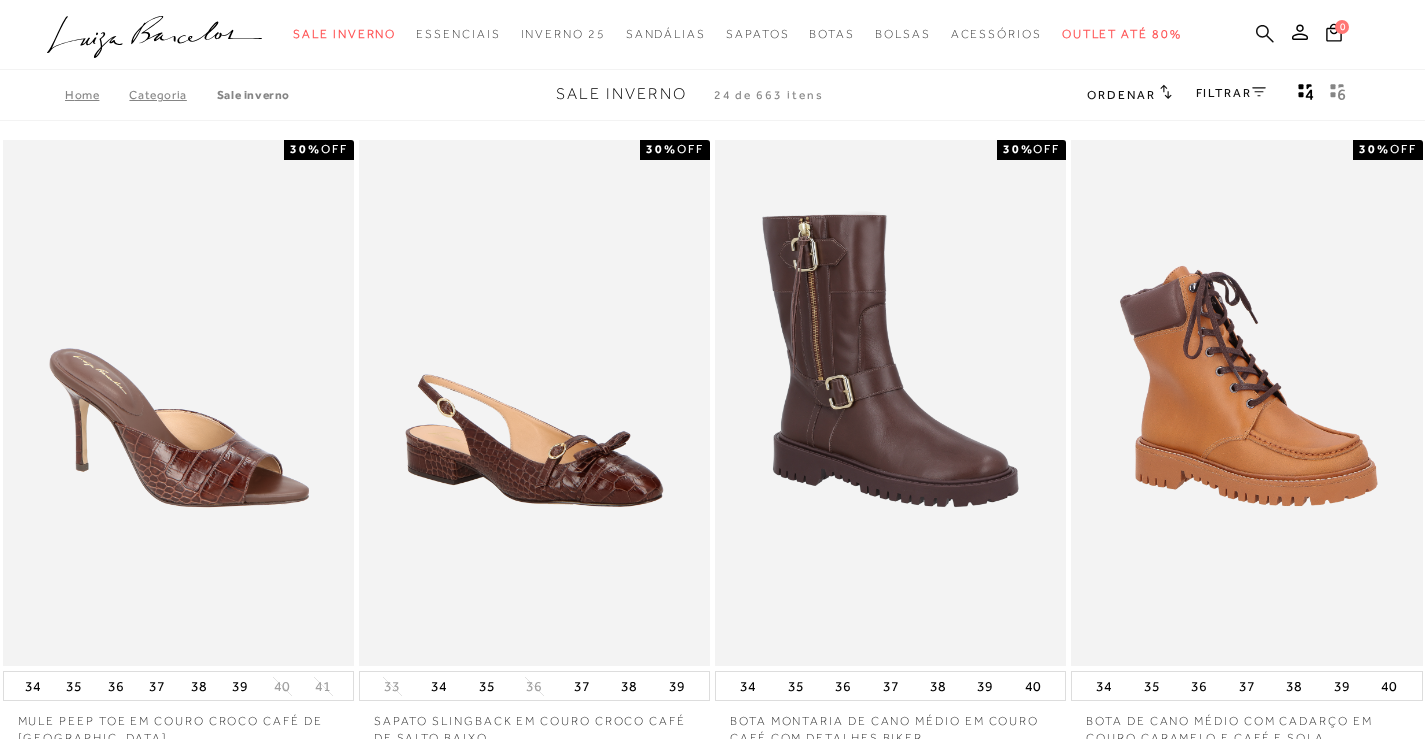 click 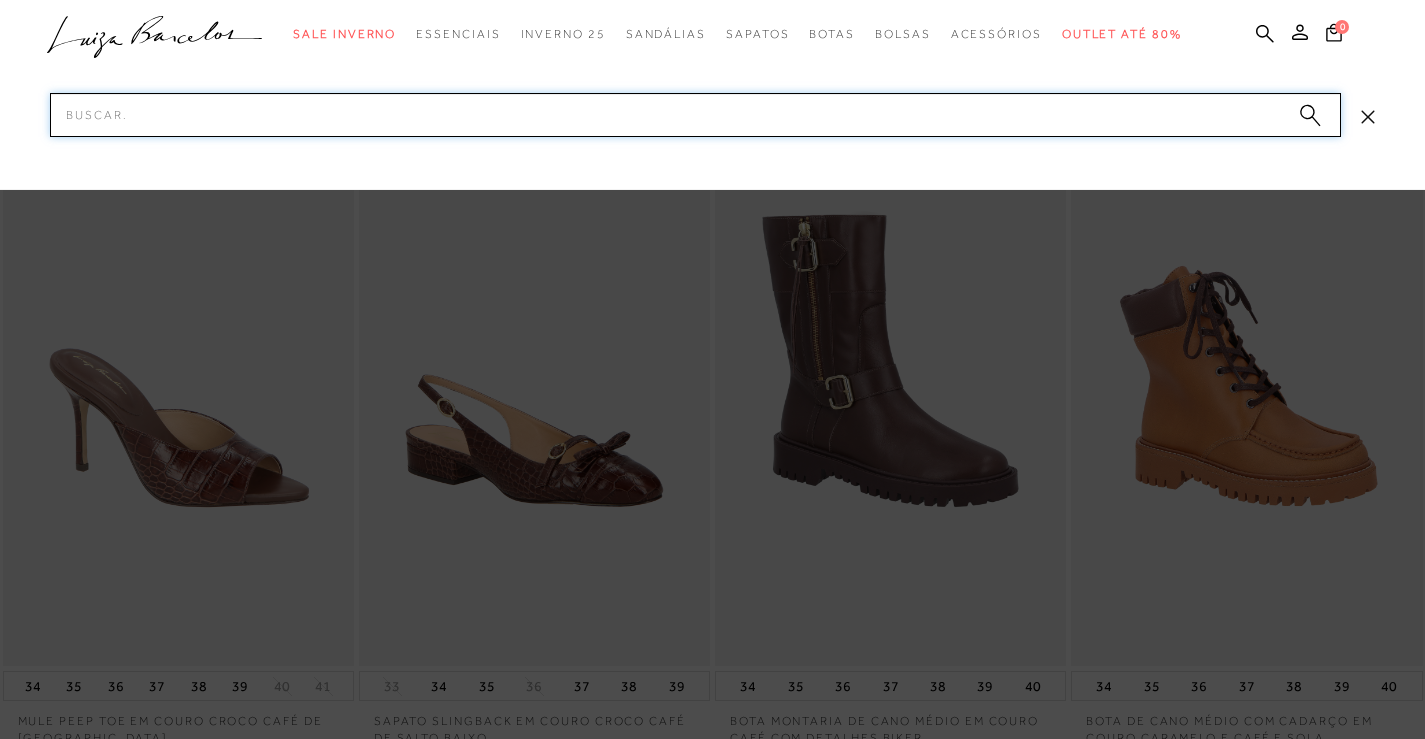 click on "Pesquisar" at bounding box center [695, 115] 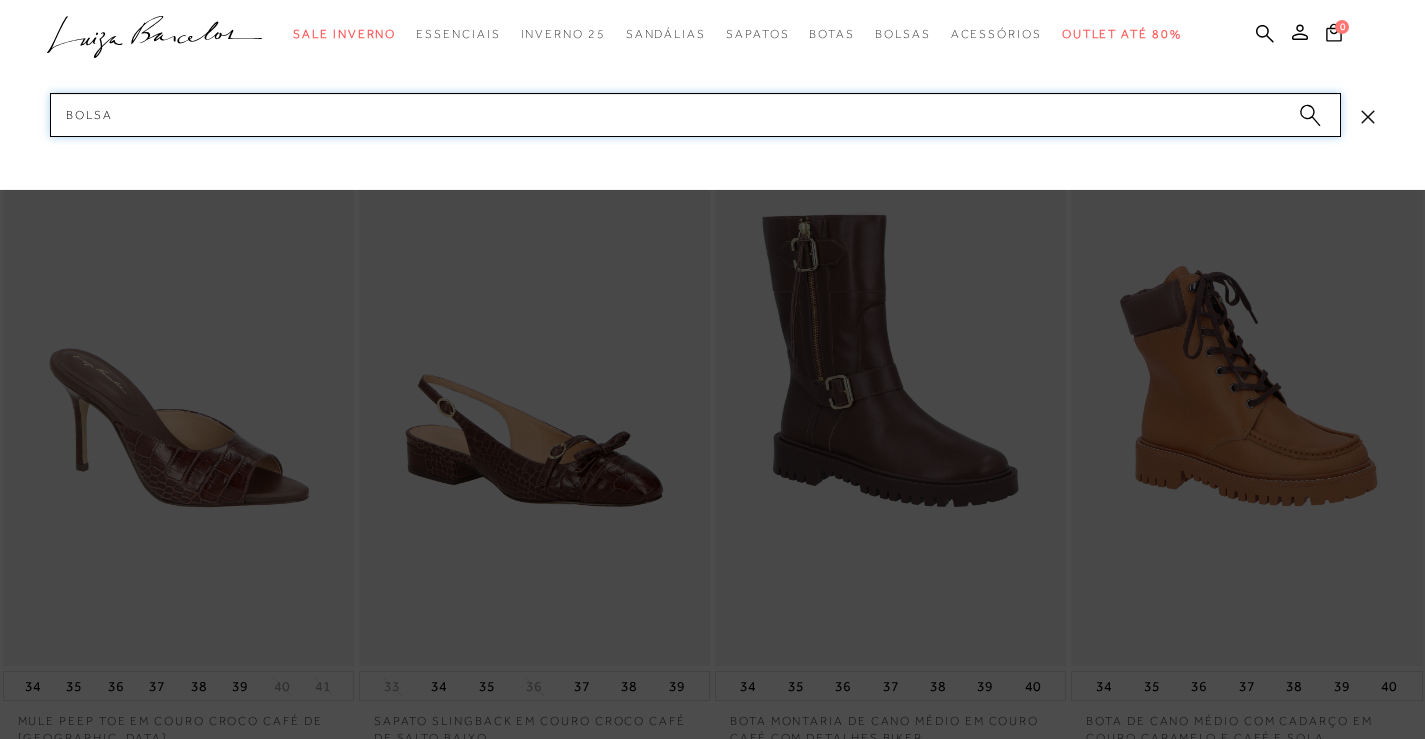 type on "bolsa" 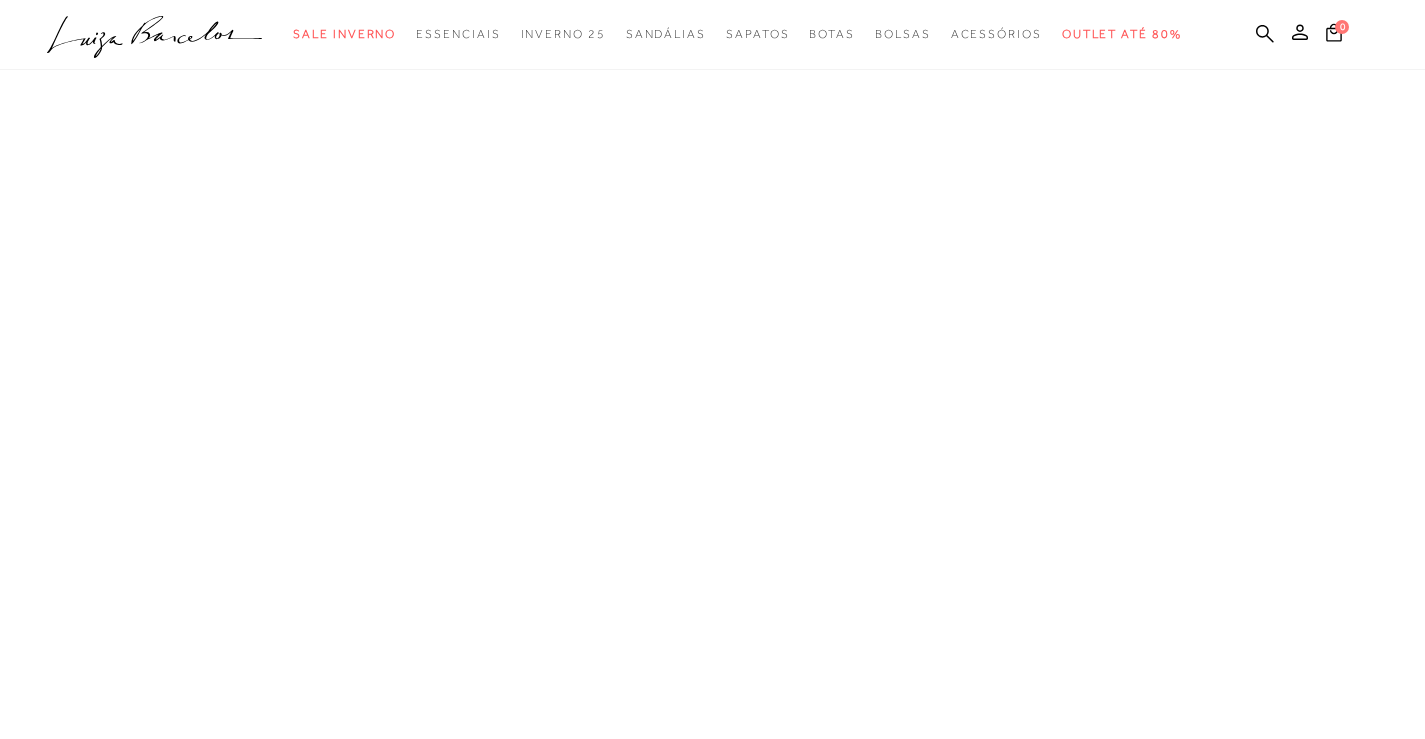 scroll, scrollTop: 0, scrollLeft: 0, axis: both 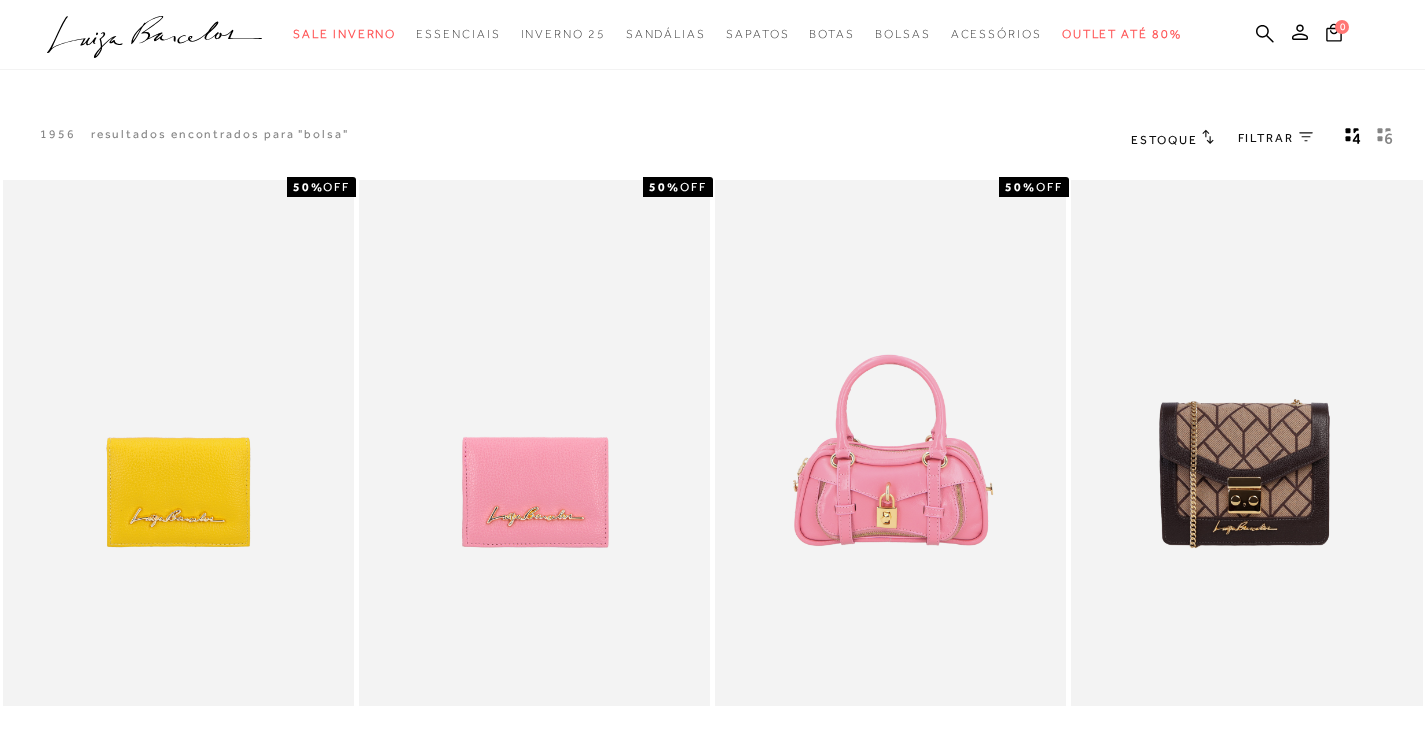 click on ".a{fill-rule:evenodd;}
Sale Inverno
Modelo
Sapatos
Sandálias
Mules
Bolsas
Acessórios Mule" at bounding box center (697, 34) 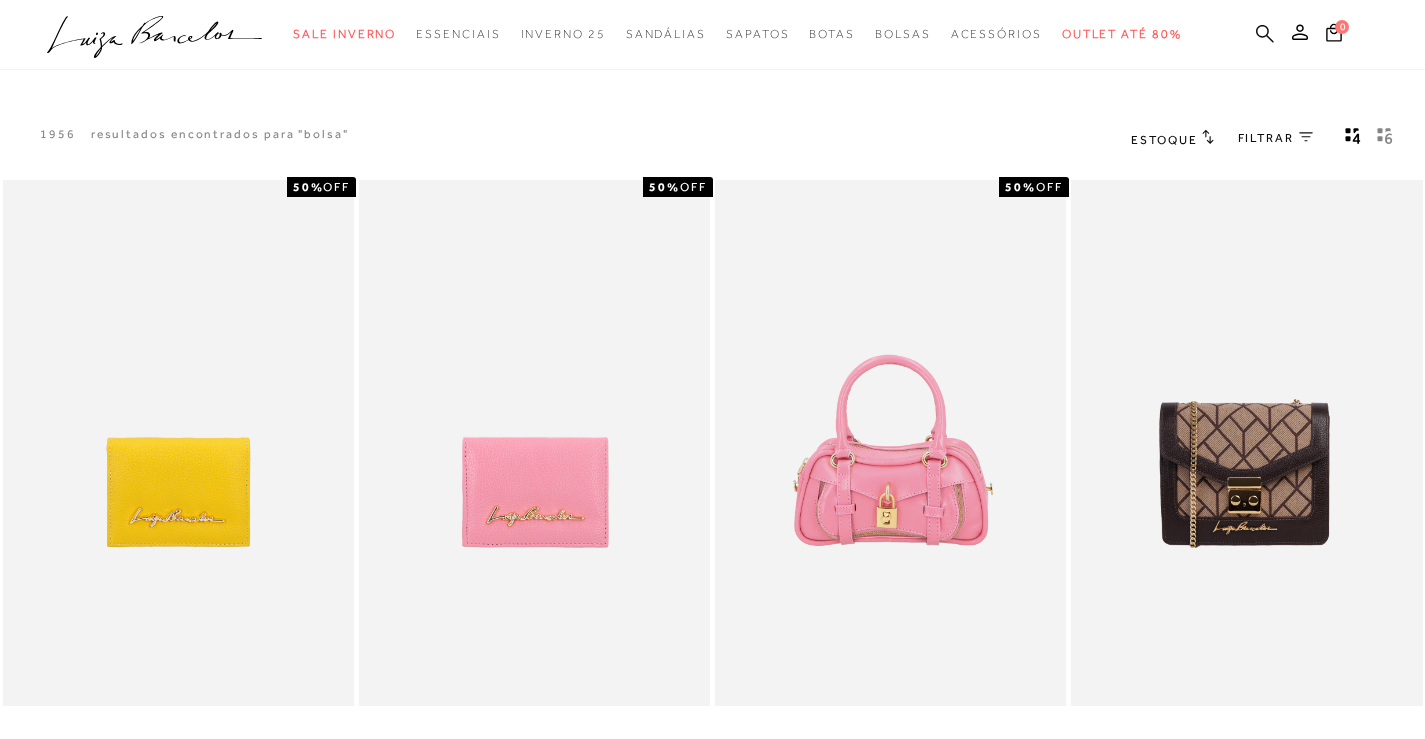 click 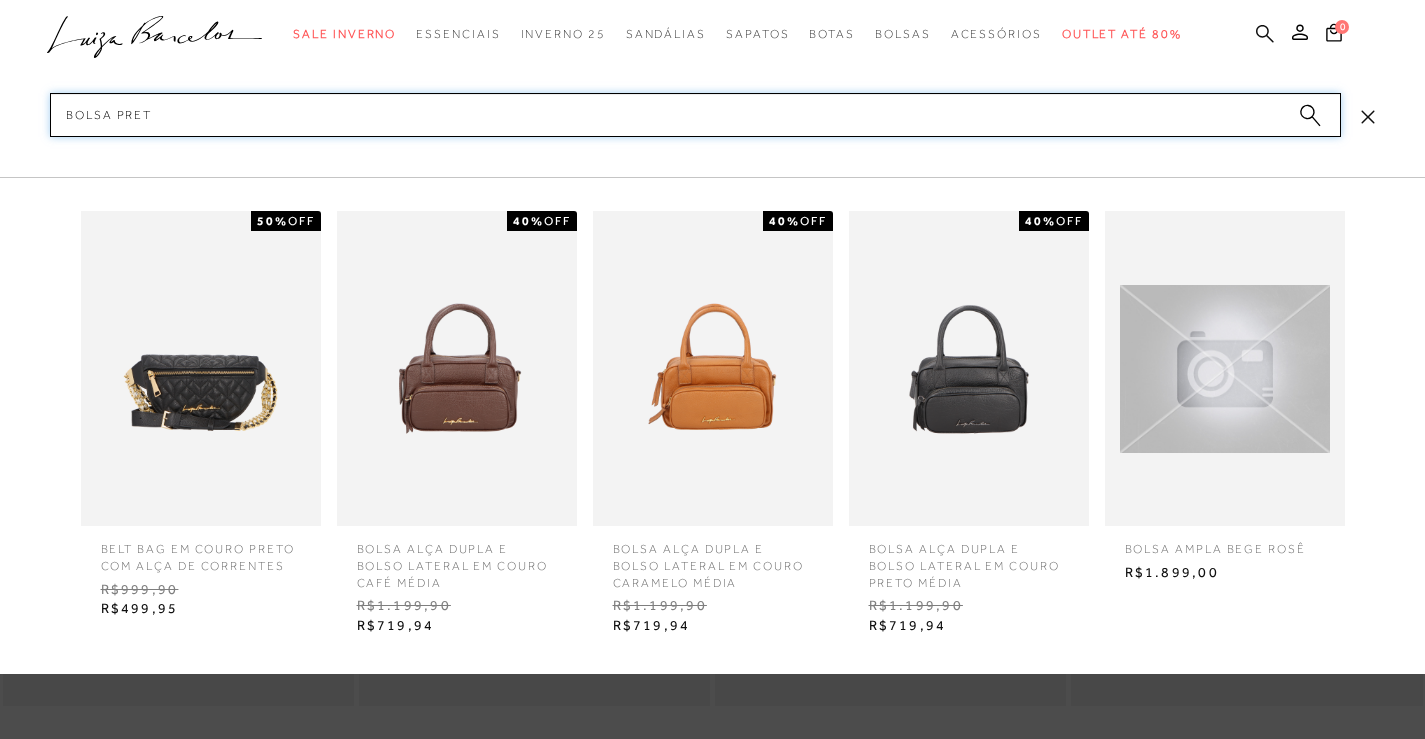 type on "bolsa preta" 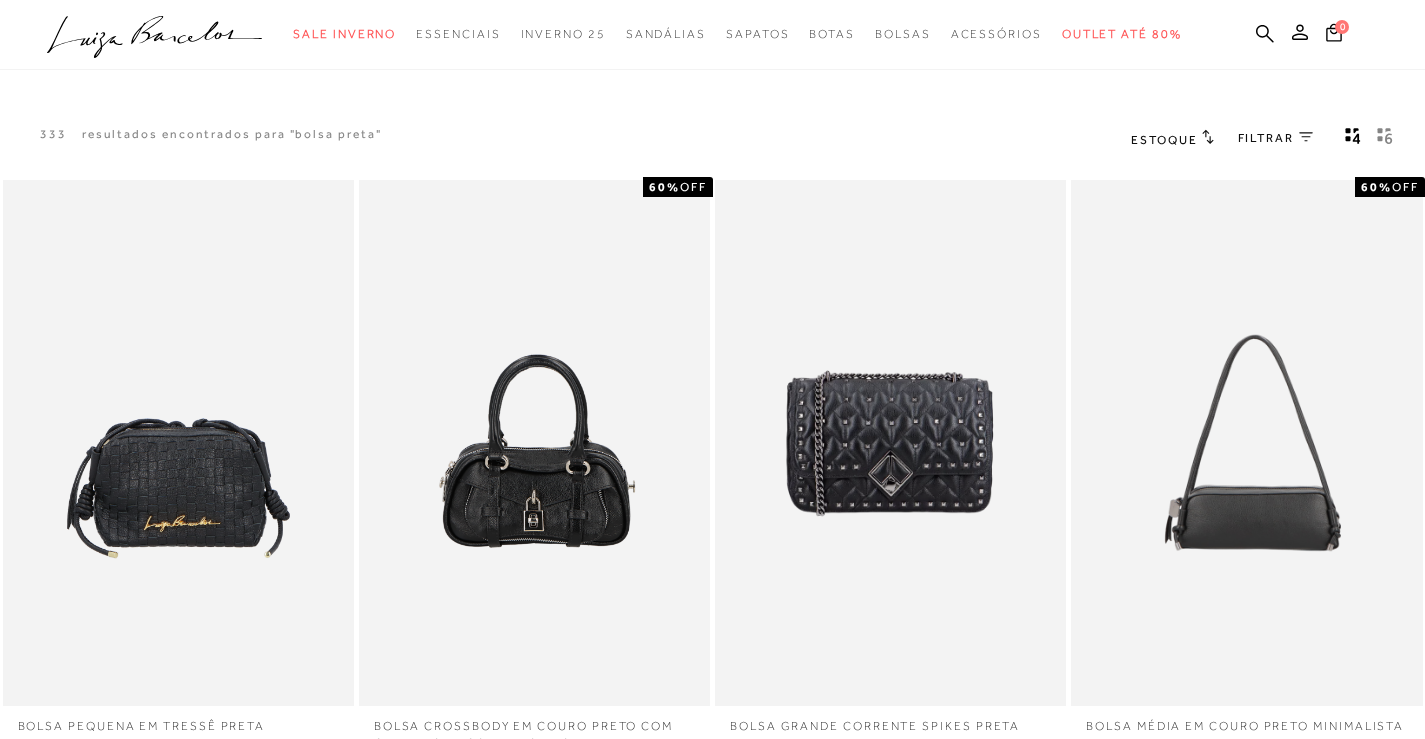 scroll, scrollTop: 0, scrollLeft: 0, axis: both 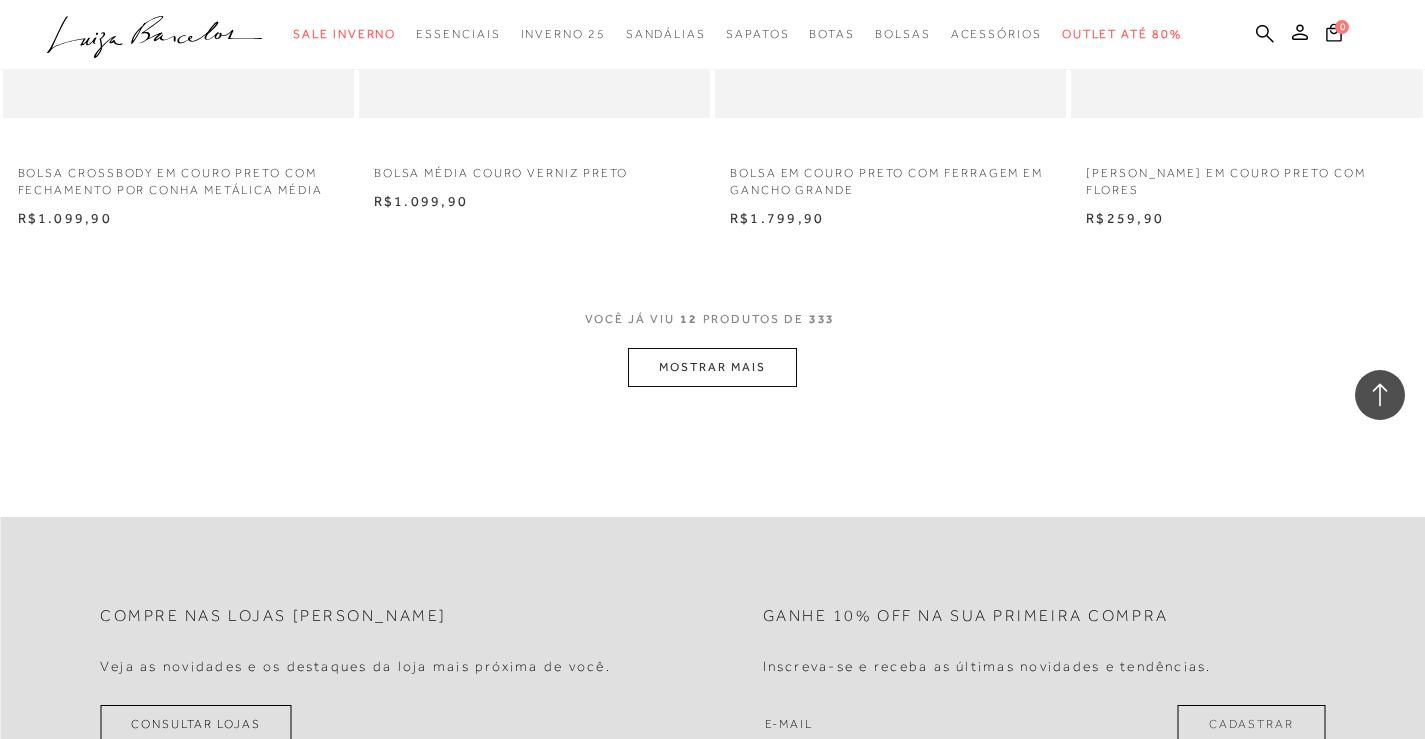 click on "MOSTRAR MAIS" at bounding box center [712, 367] 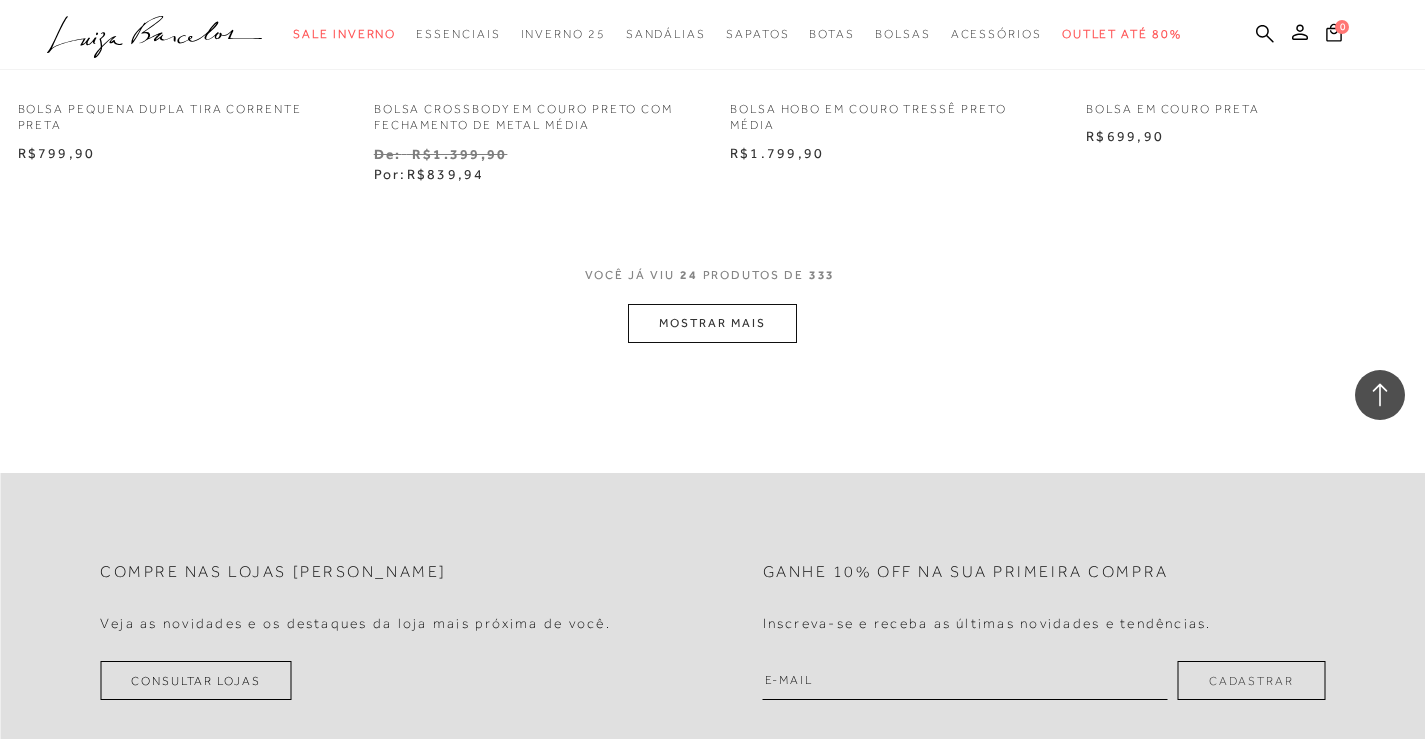 scroll, scrollTop: 3844, scrollLeft: 0, axis: vertical 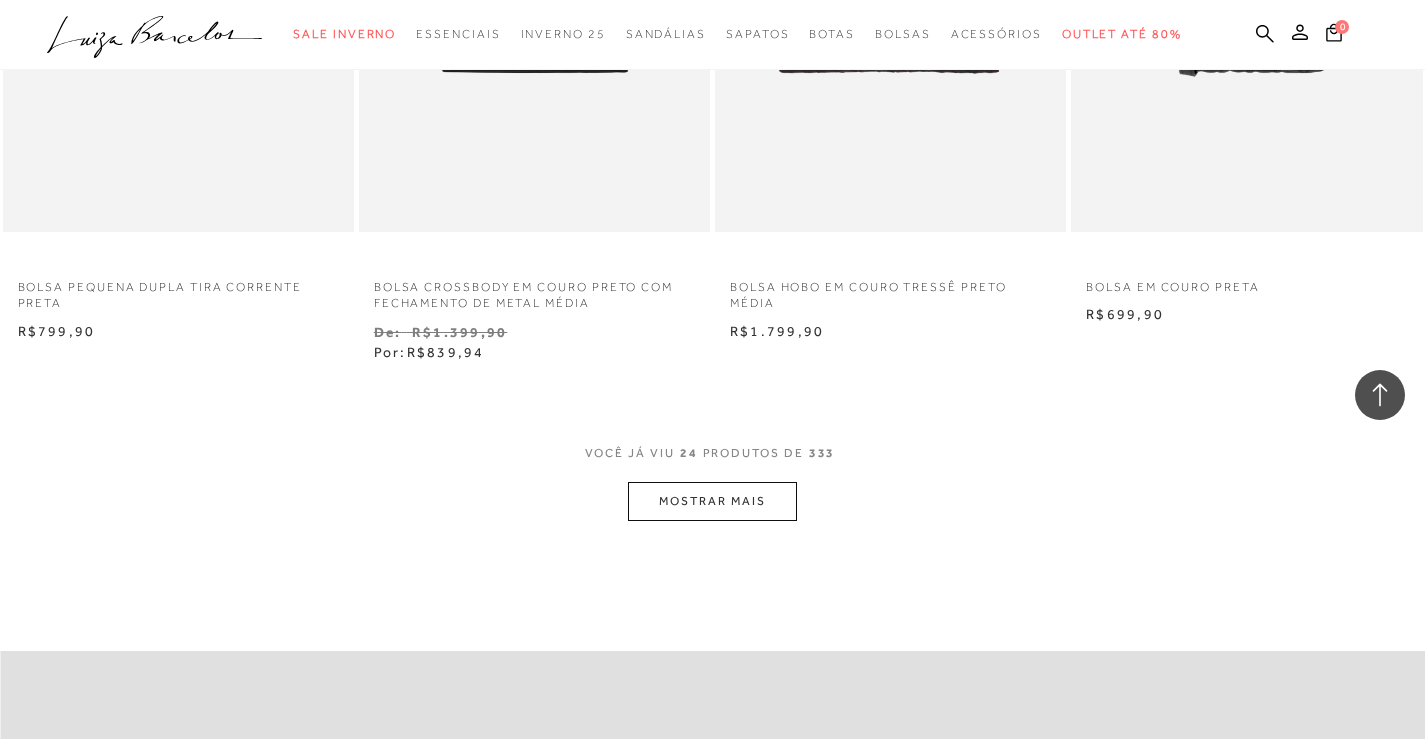 click on "MOSTRAR MAIS" at bounding box center (712, 501) 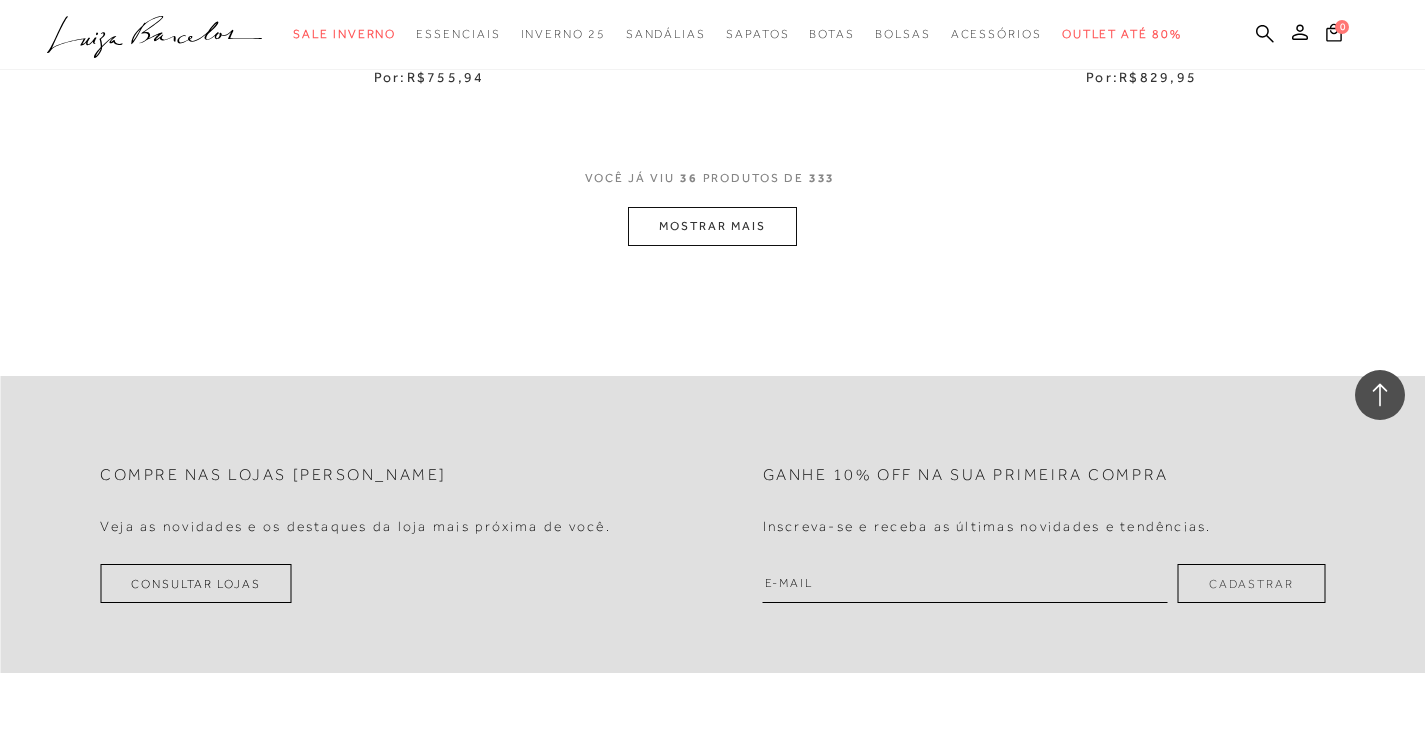 scroll, scrollTop: 6119, scrollLeft: 0, axis: vertical 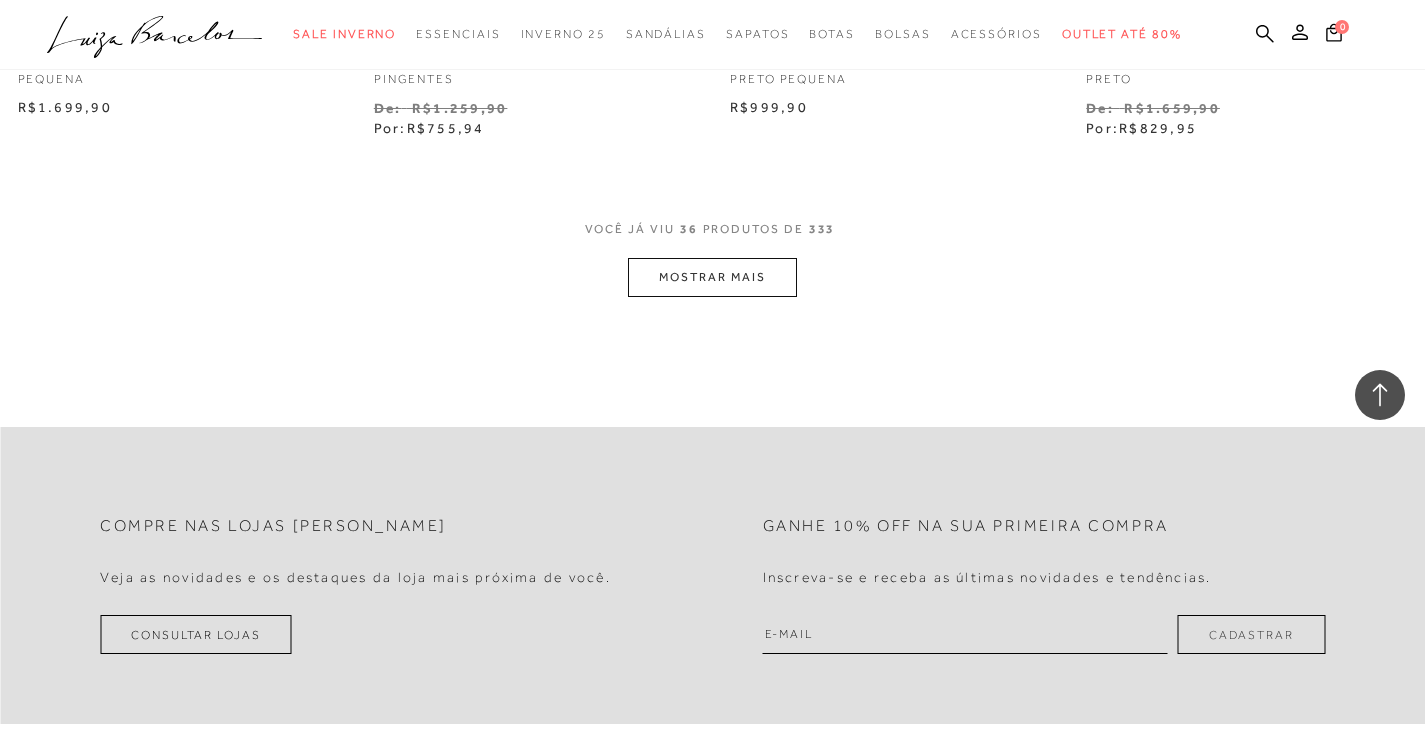 click on "MOSTRAR MAIS" at bounding box center (712, 277) 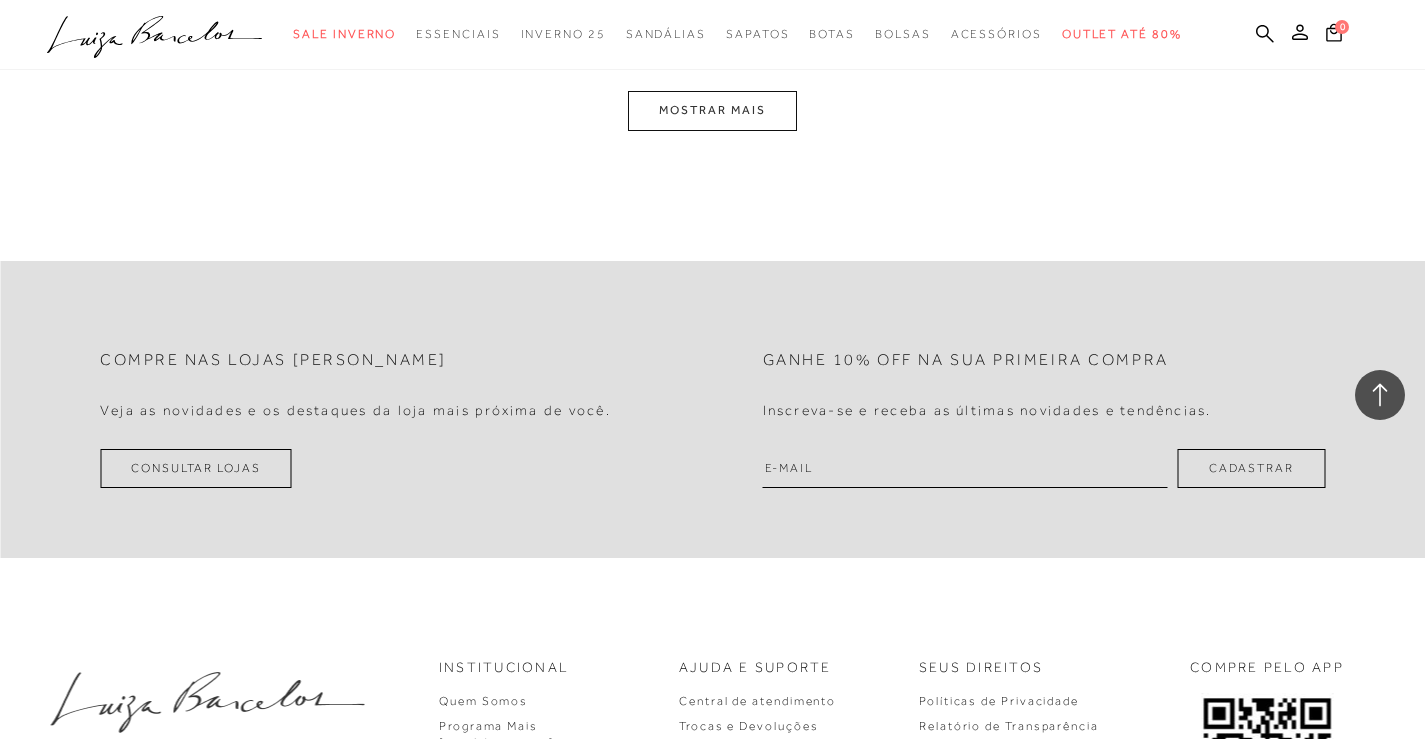 scroll, scrollTop: 8285, scrollLeft: 0, axis: vertical 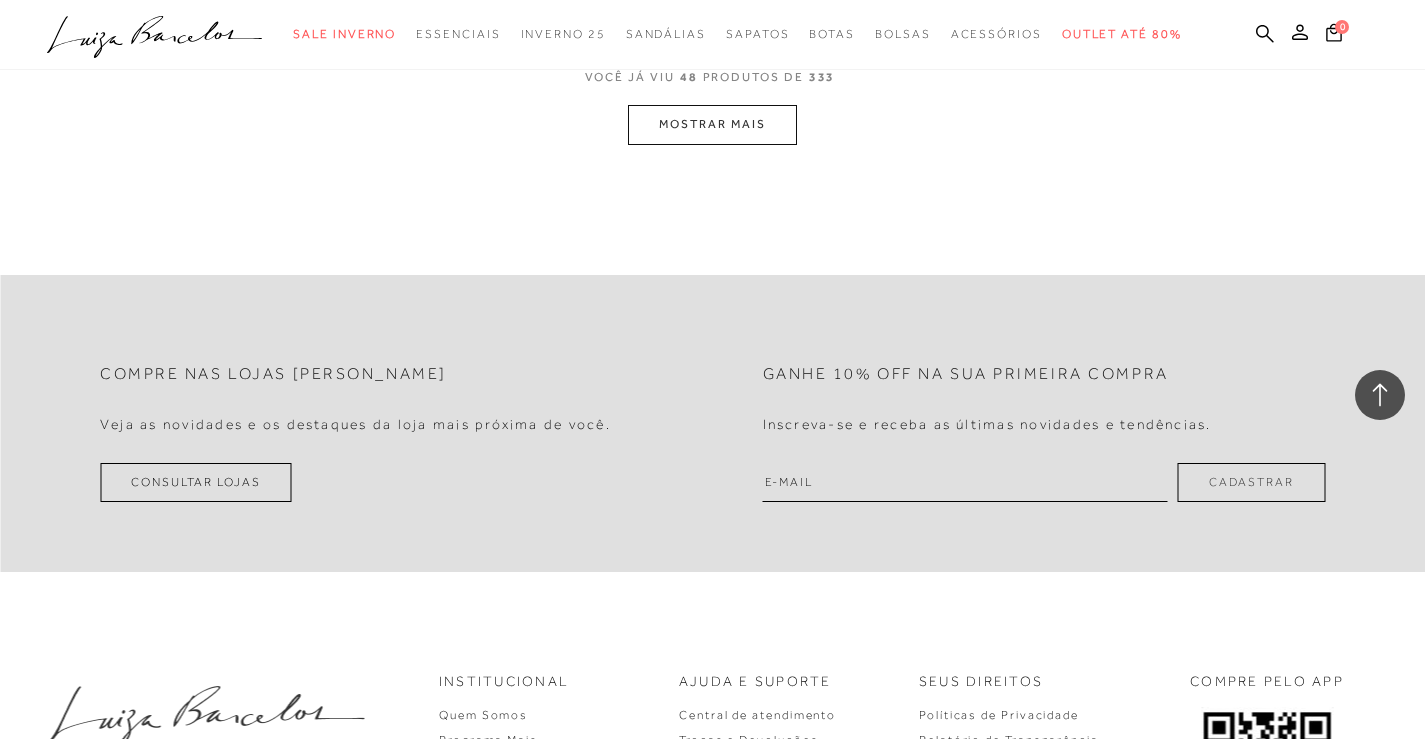click on "MOSTRAR MAIS" at bounding box center [712, 124] 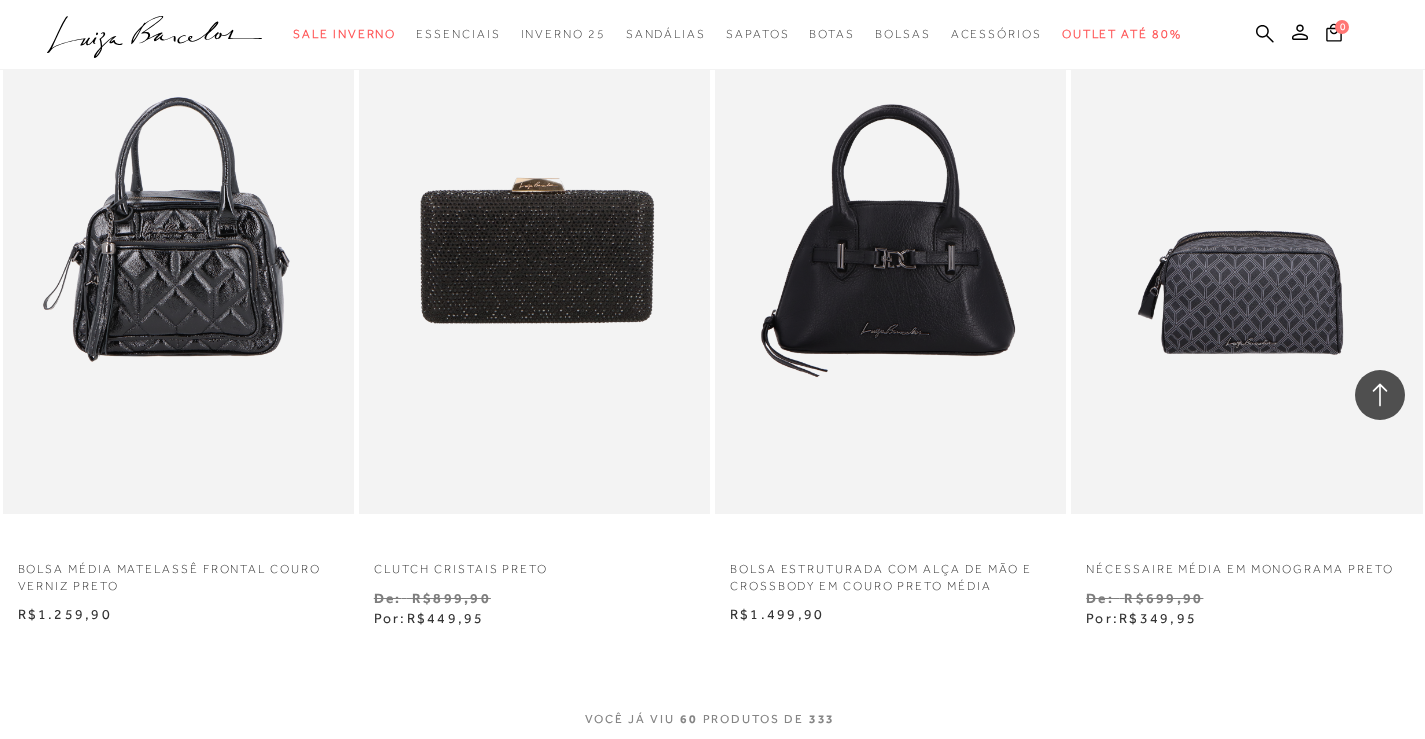 scroll, scrollTop: 9852, scrollLeft: 0, axis: vertical 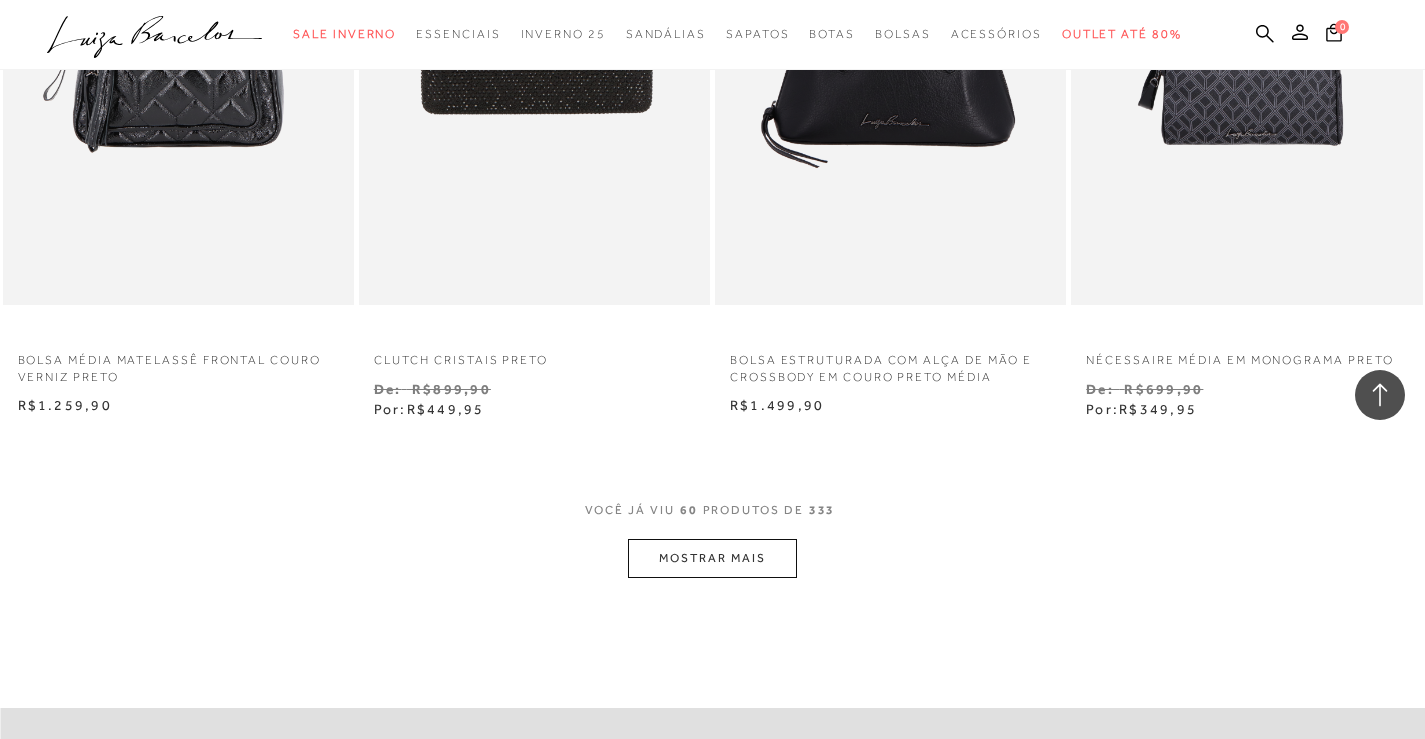 click on "MOSTRAR MAIS" at bounding box center [712, 558] 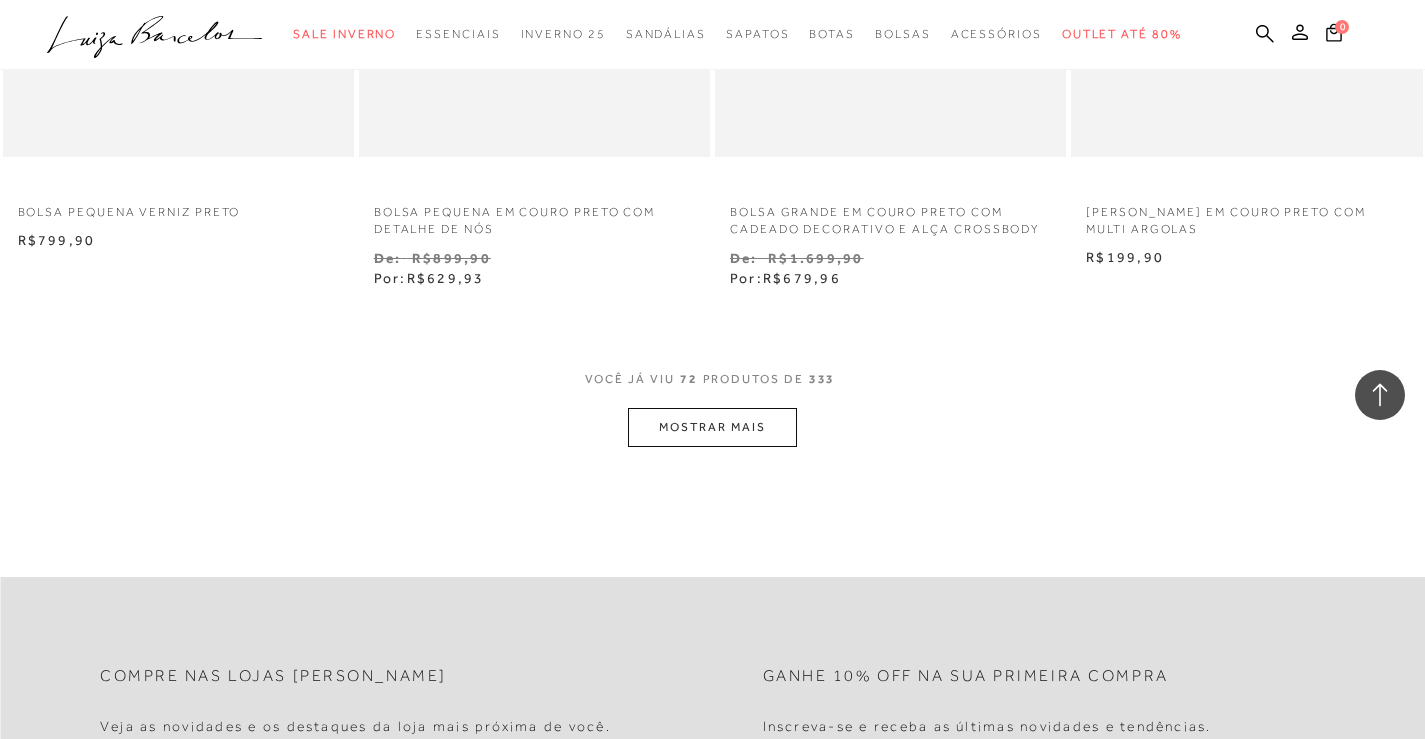 scroll, scrollTop: 12129, scrollLeft: 0, axis: vertical 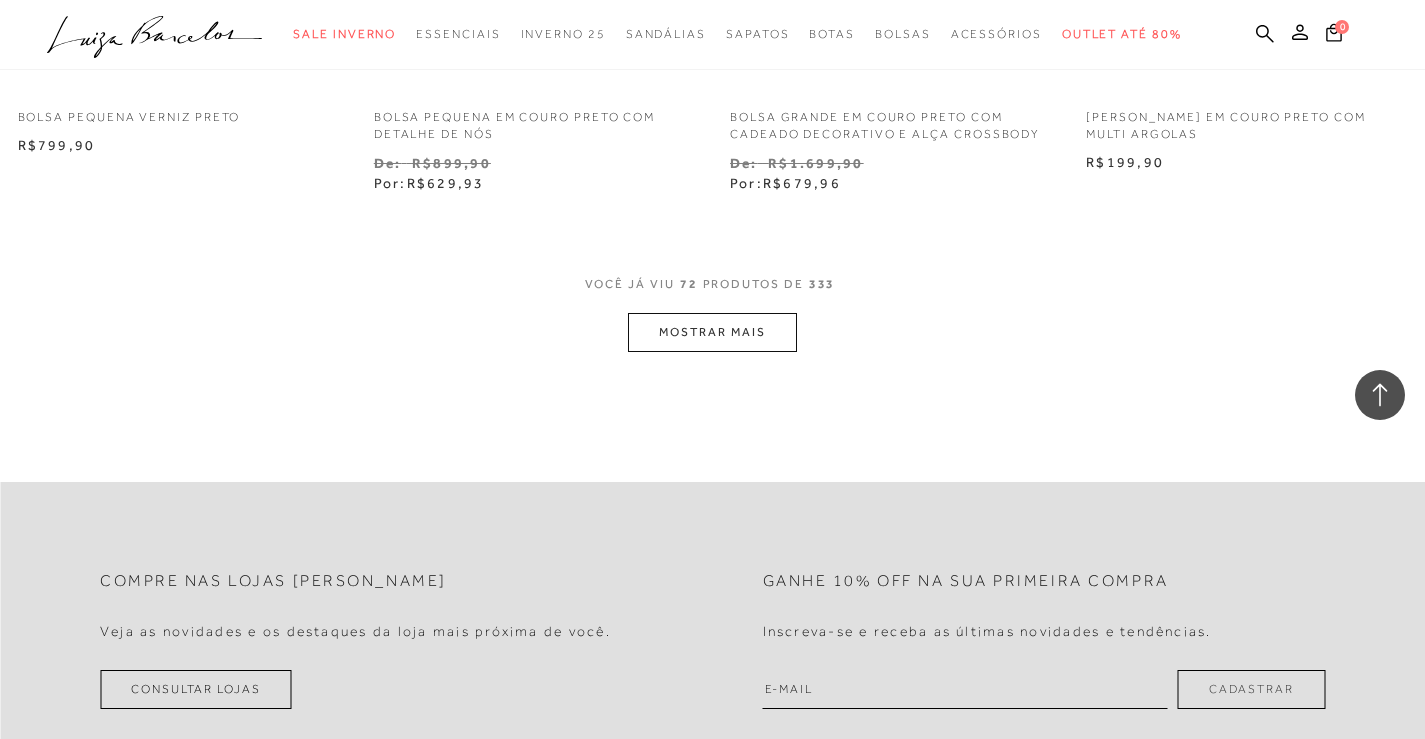 click on "MOSTRAR MAIS" at bounding box center [712, 332] 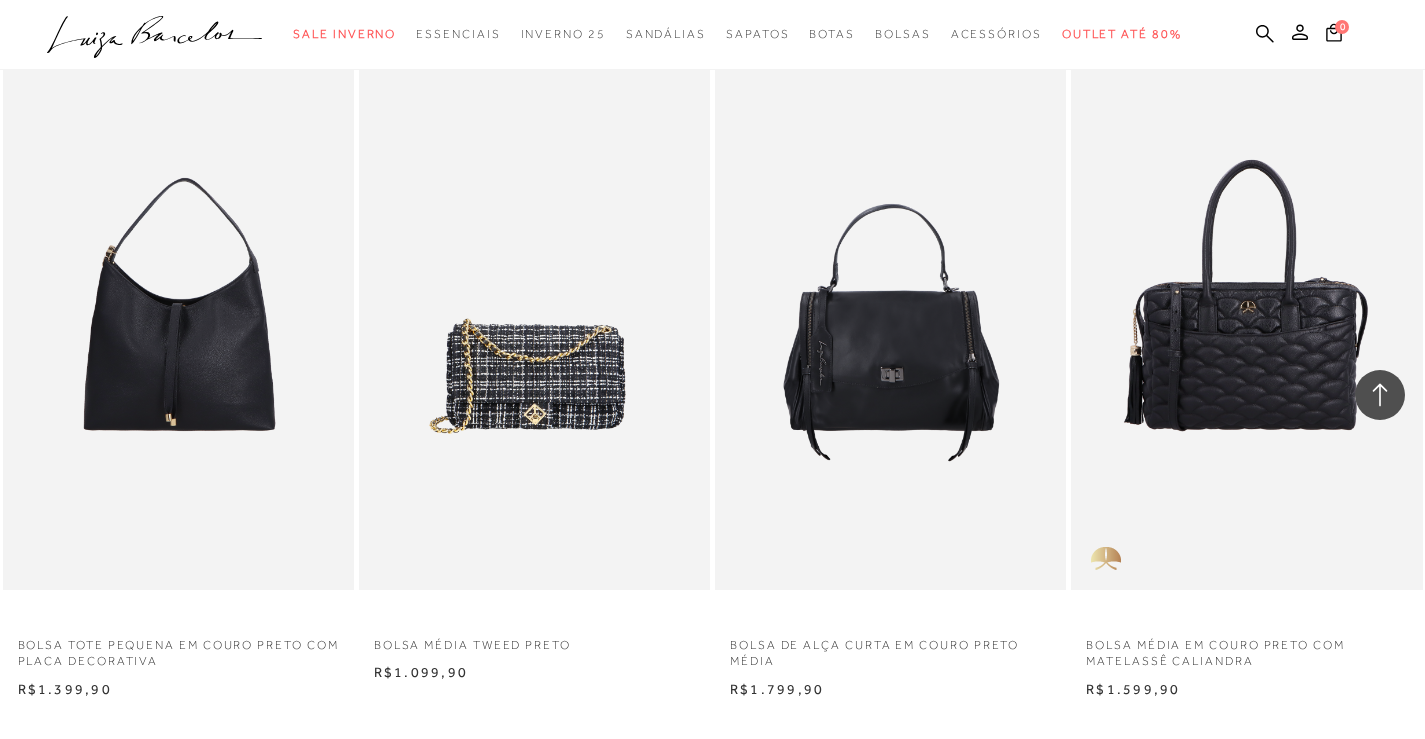 scroll, scrollTop: 13789, scrollLeft: 0, axis: vertical 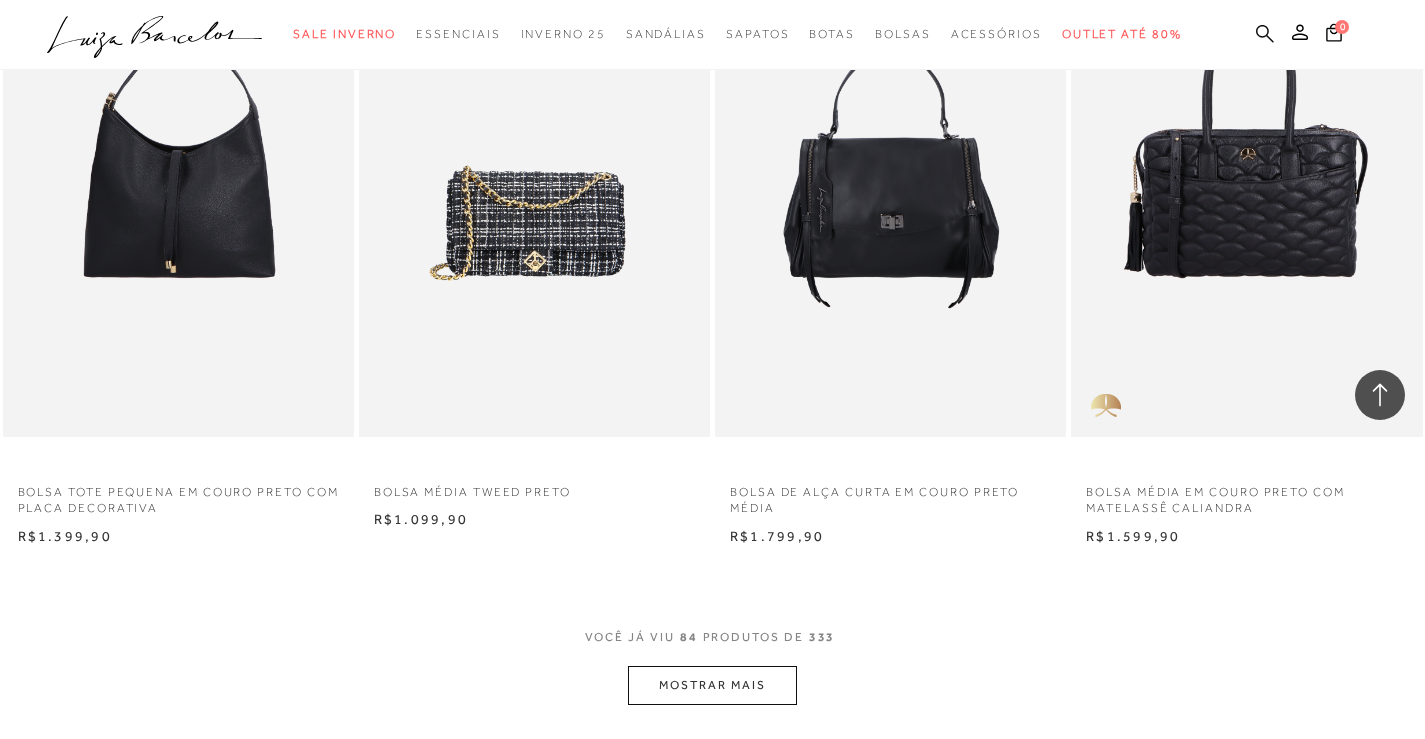 drag, startPoint x: 1243, startPoint y: 30, endPoint x: 1259, endPoint y: 27, distance: 16.27882 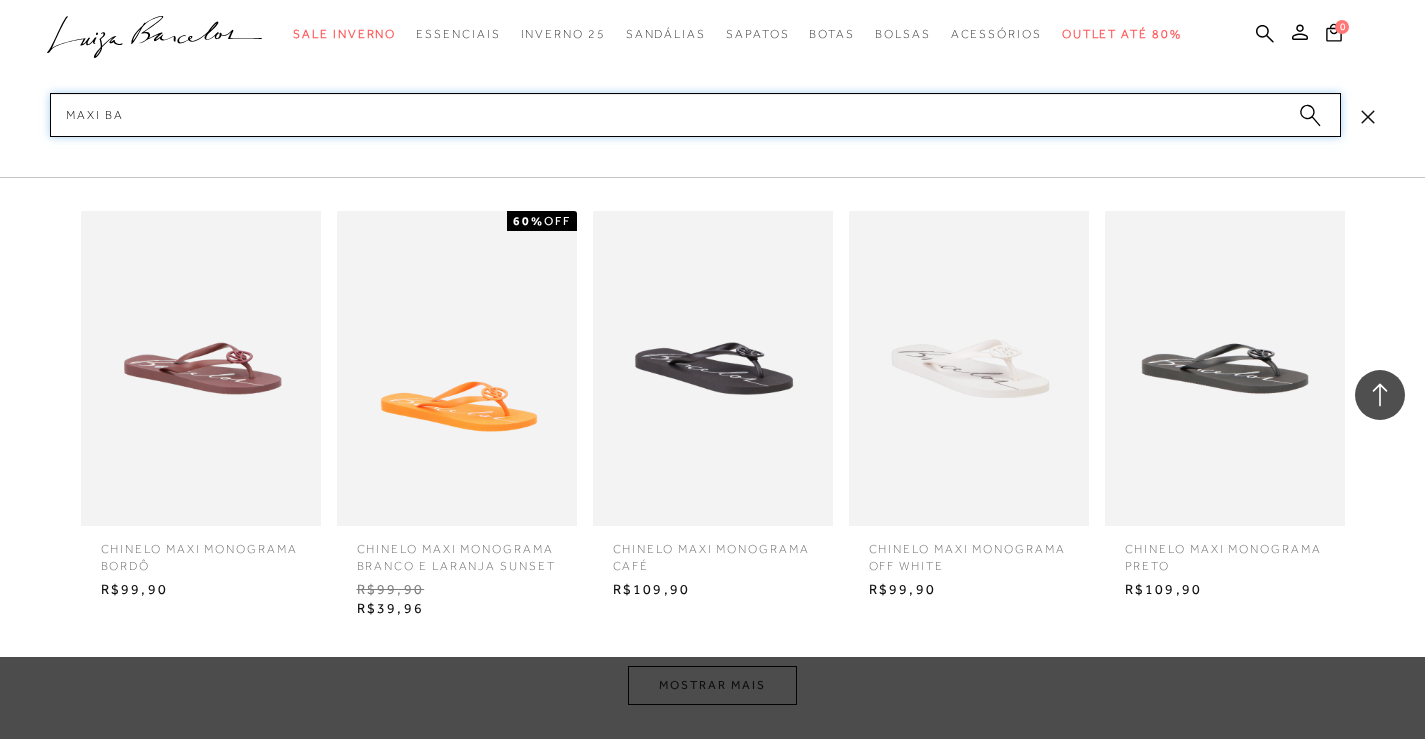 type on "maxi bag" 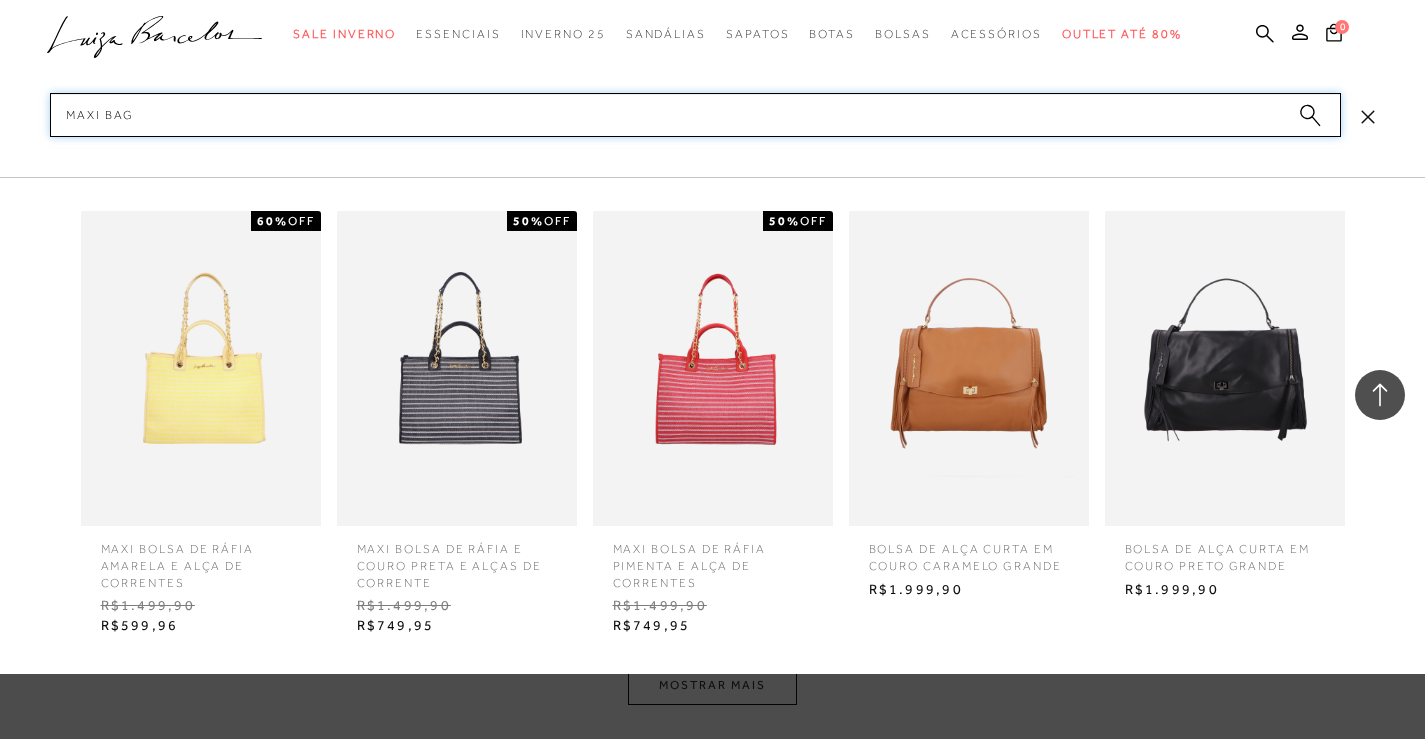 type 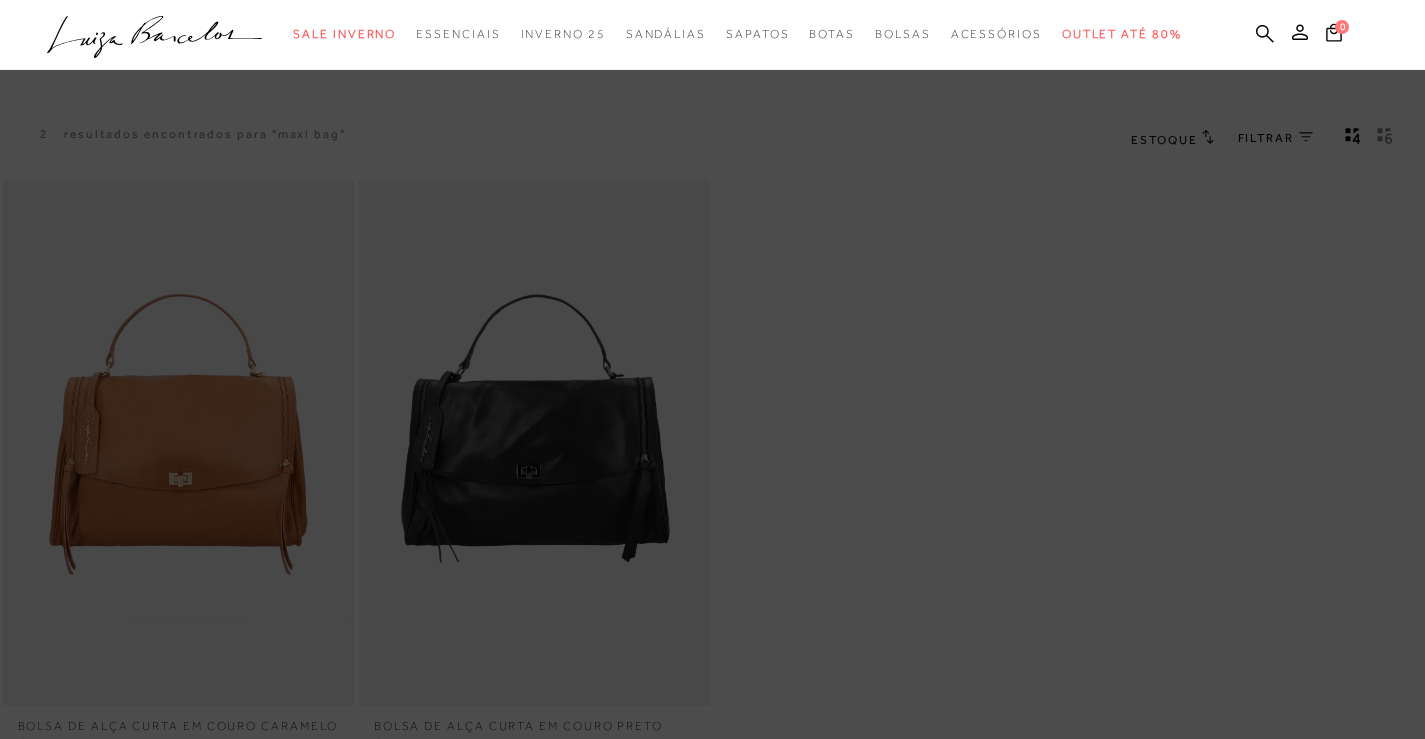 scroll, scrollTop: 0, scrollLeft: 0, axis: both 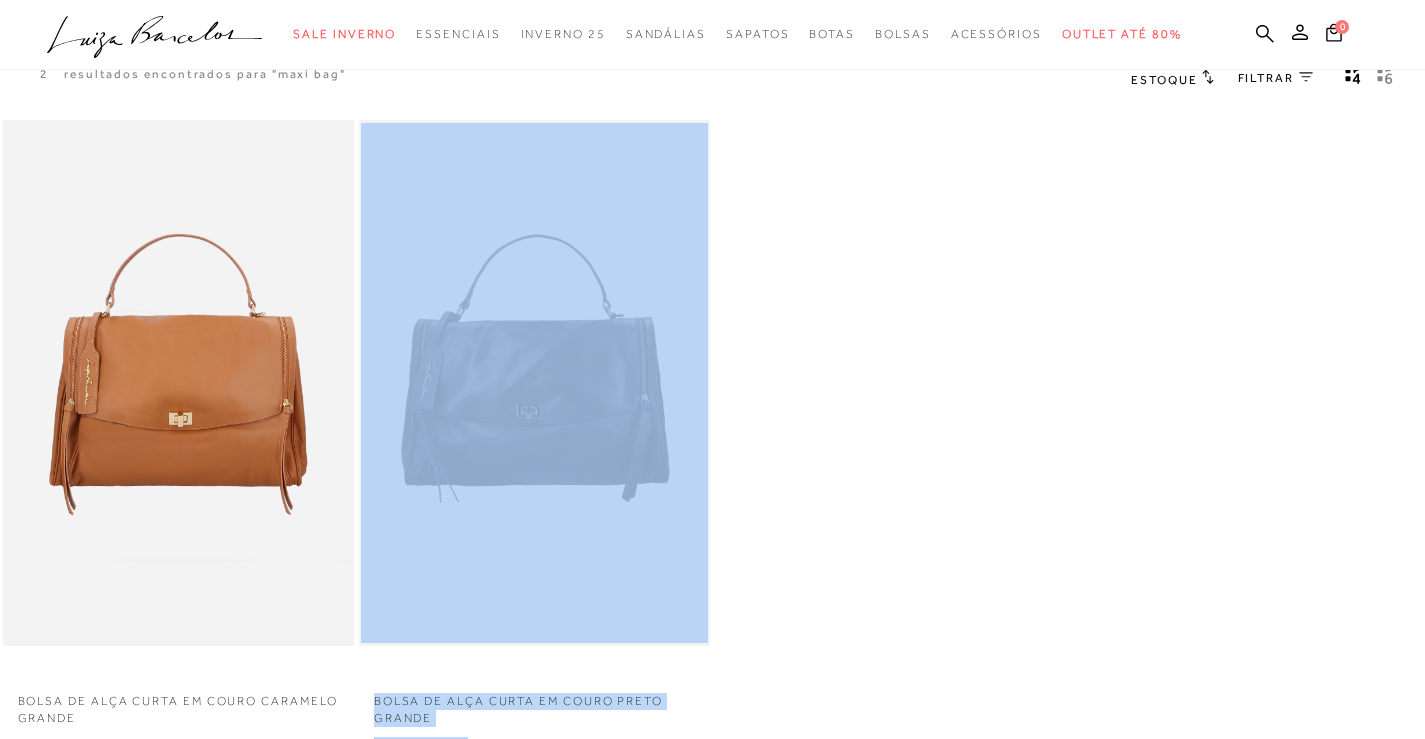 drag, startPoint x: 1422, startPoint y: 260, endPoint x: 1428, endPoint y: 236, distance: 24.738634 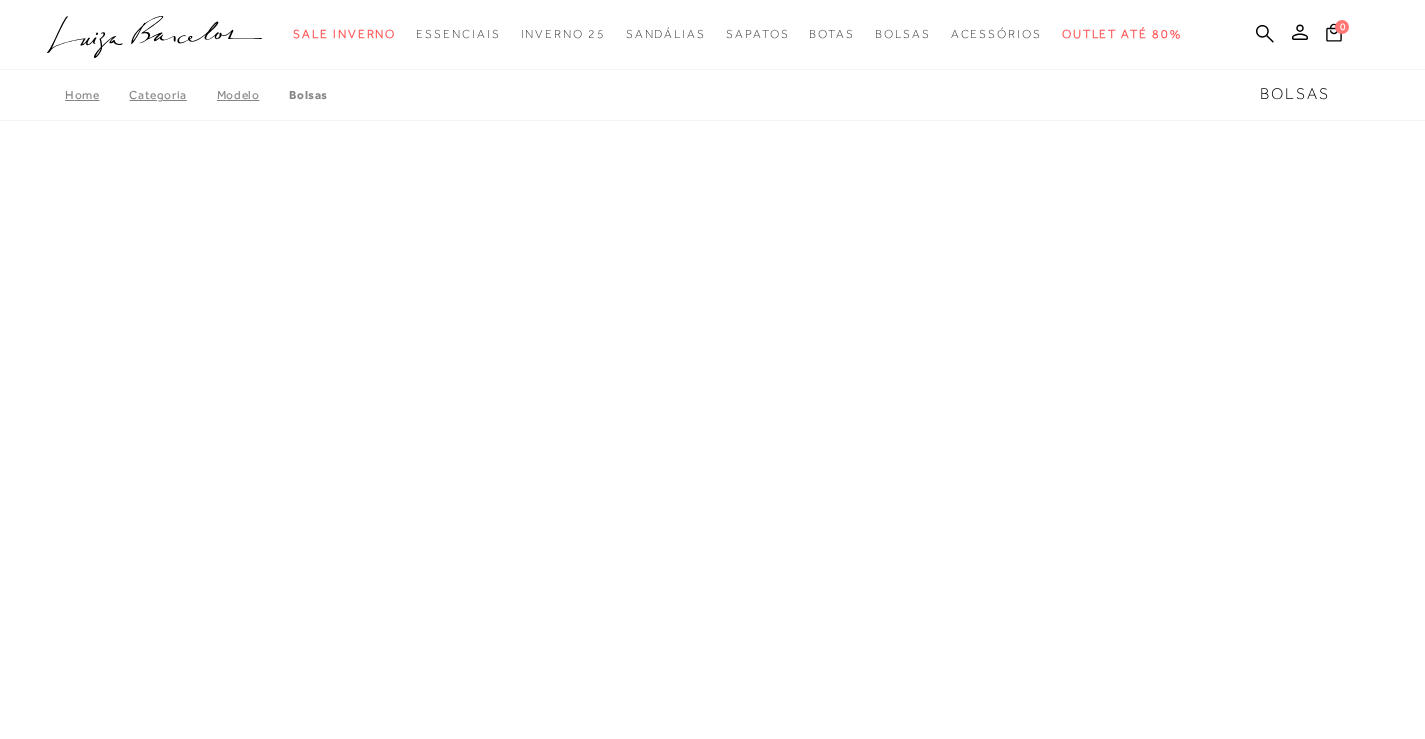 scroll, scrollTop: 0, scrollLeft: 0, axis: both 